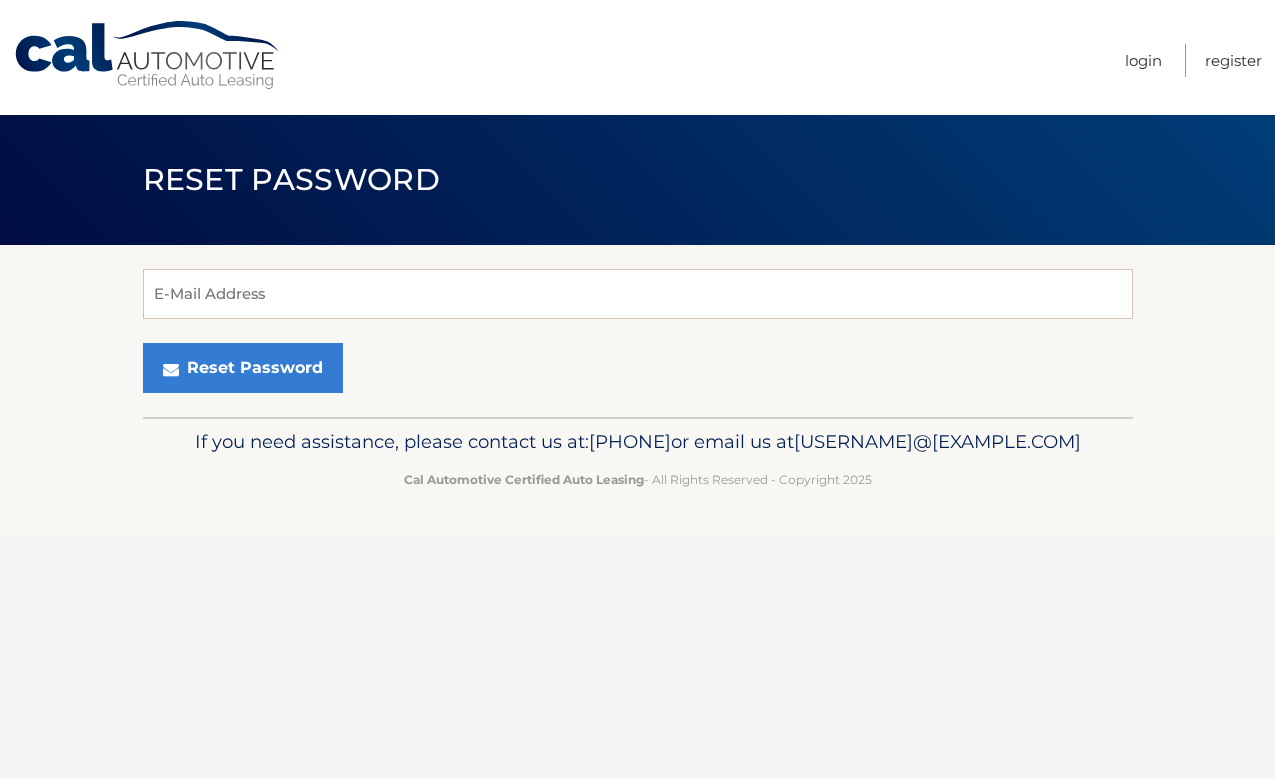 scroll, scrollTop: 0, scrollLeft: 0, axis: both 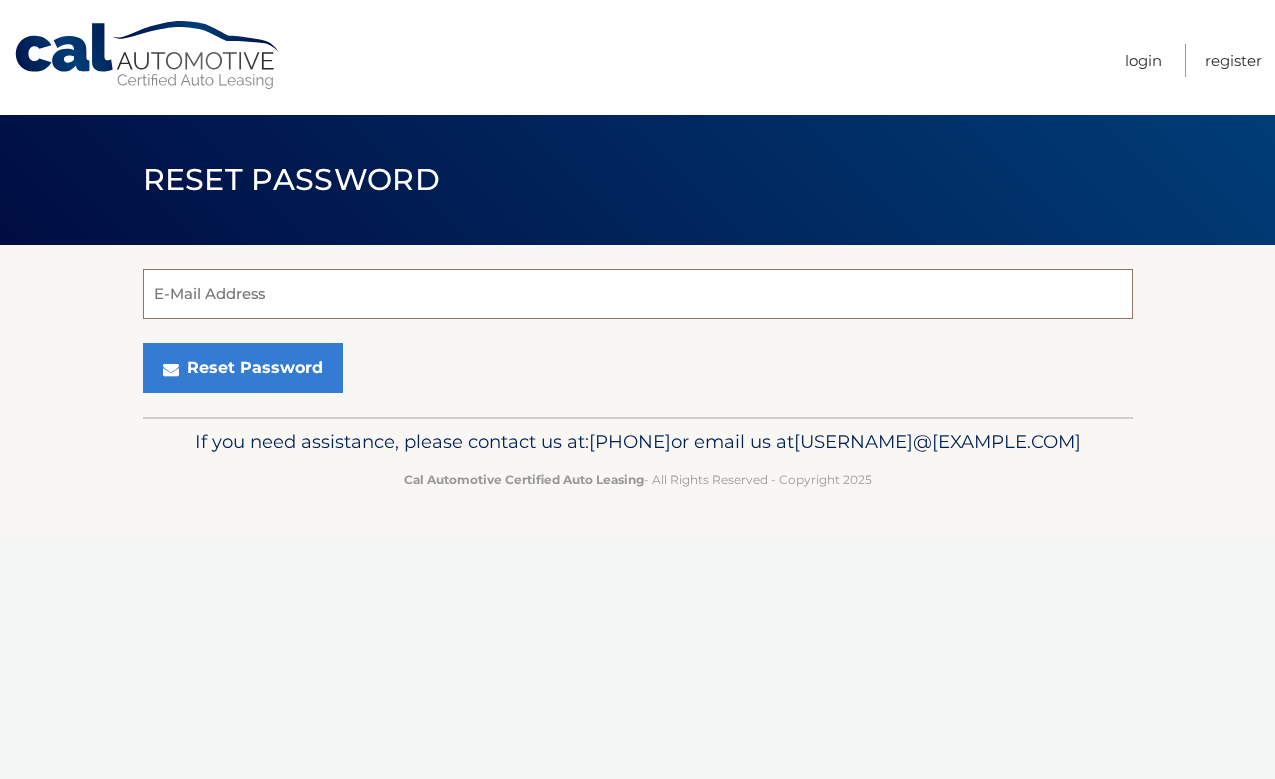 click on "E-Mail Address" at bounding box center [638, 294] 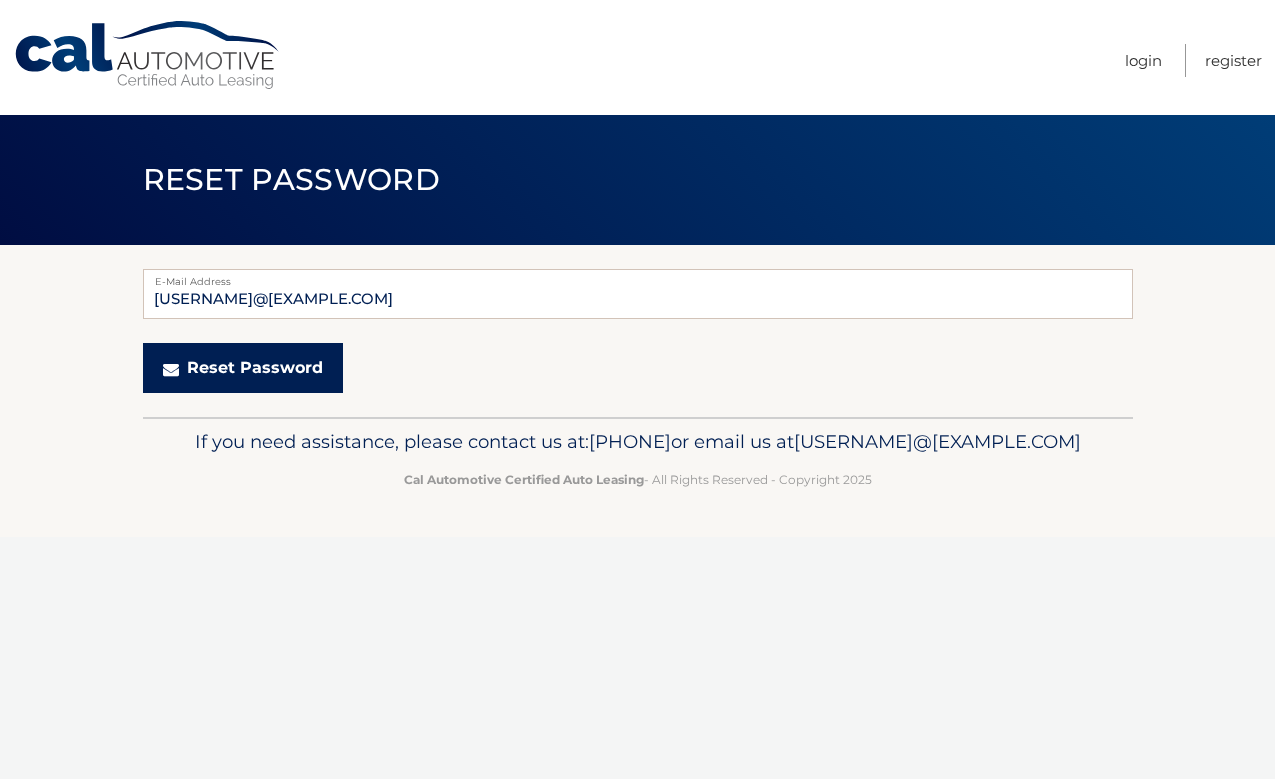 click on "Reset Password" at bounding box center [243, 368] 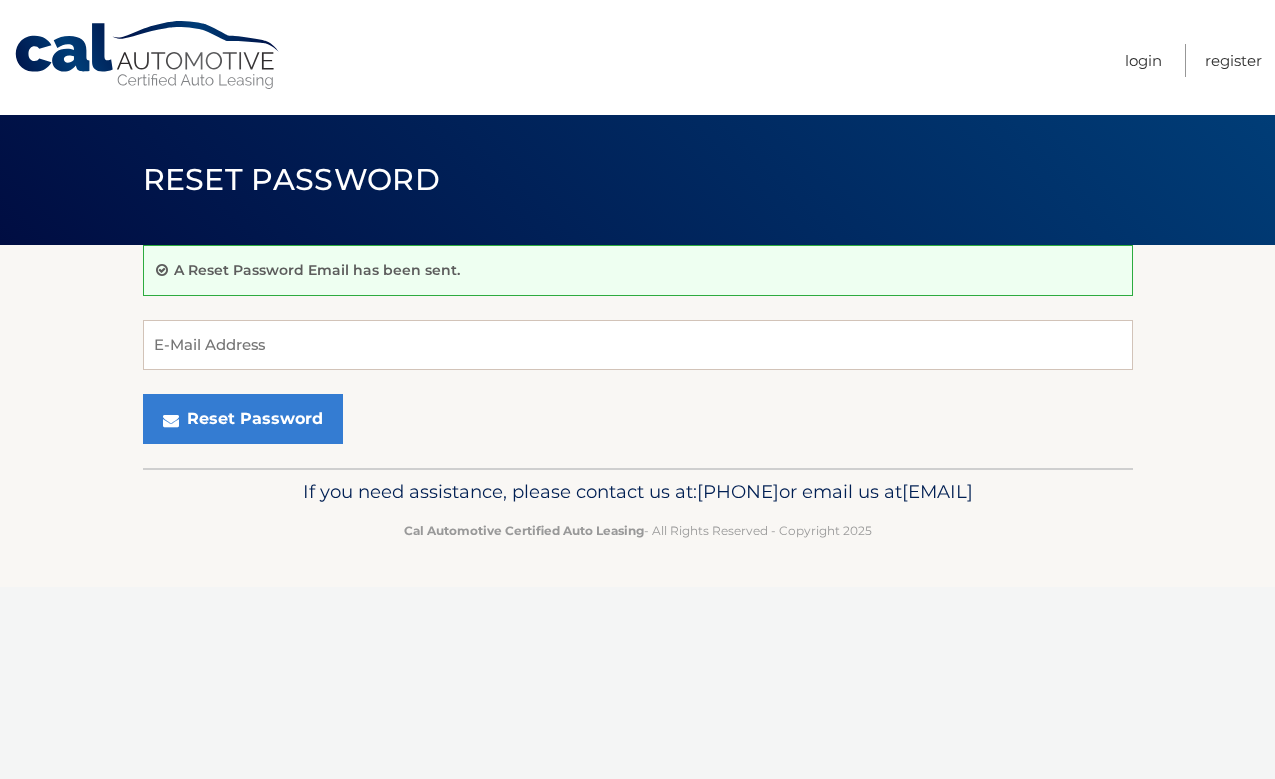 scroll, scrollTop: 0, scrollLeft: 0, axis: both 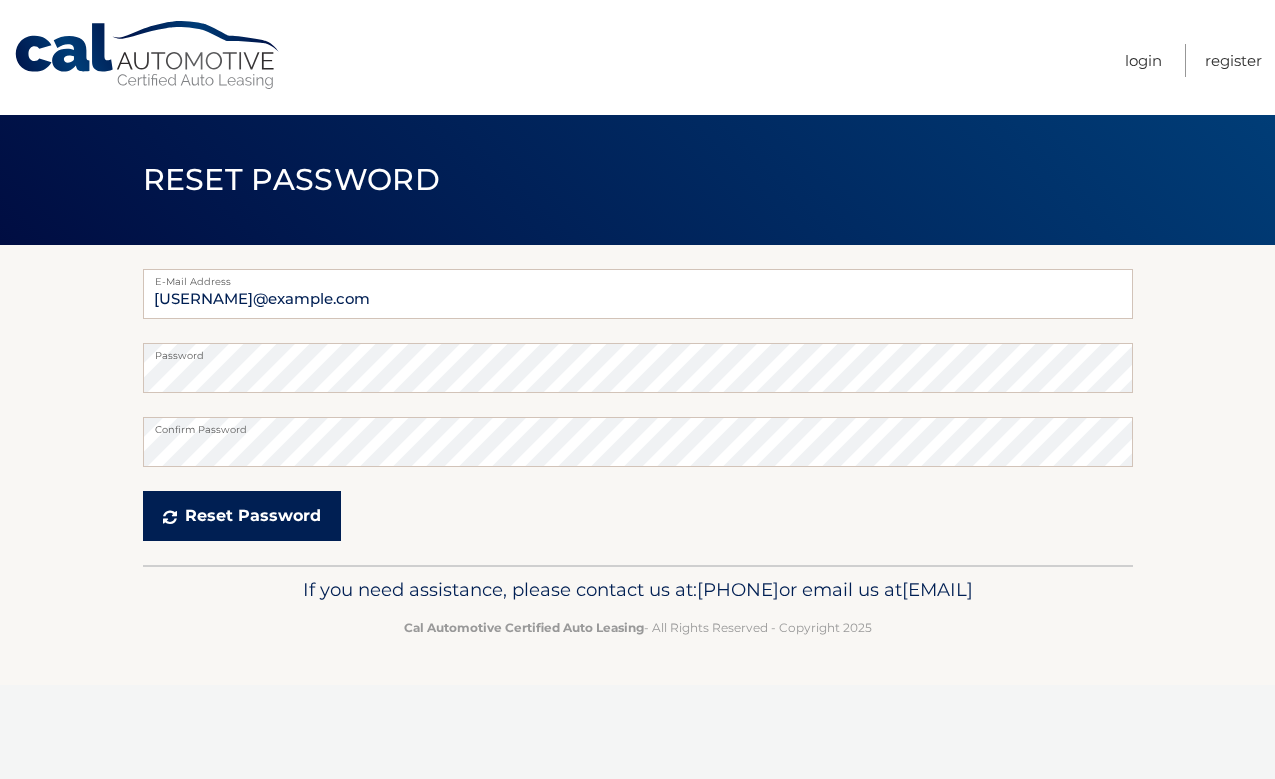 click on "Reset Password" at bounding box center [242, 516] 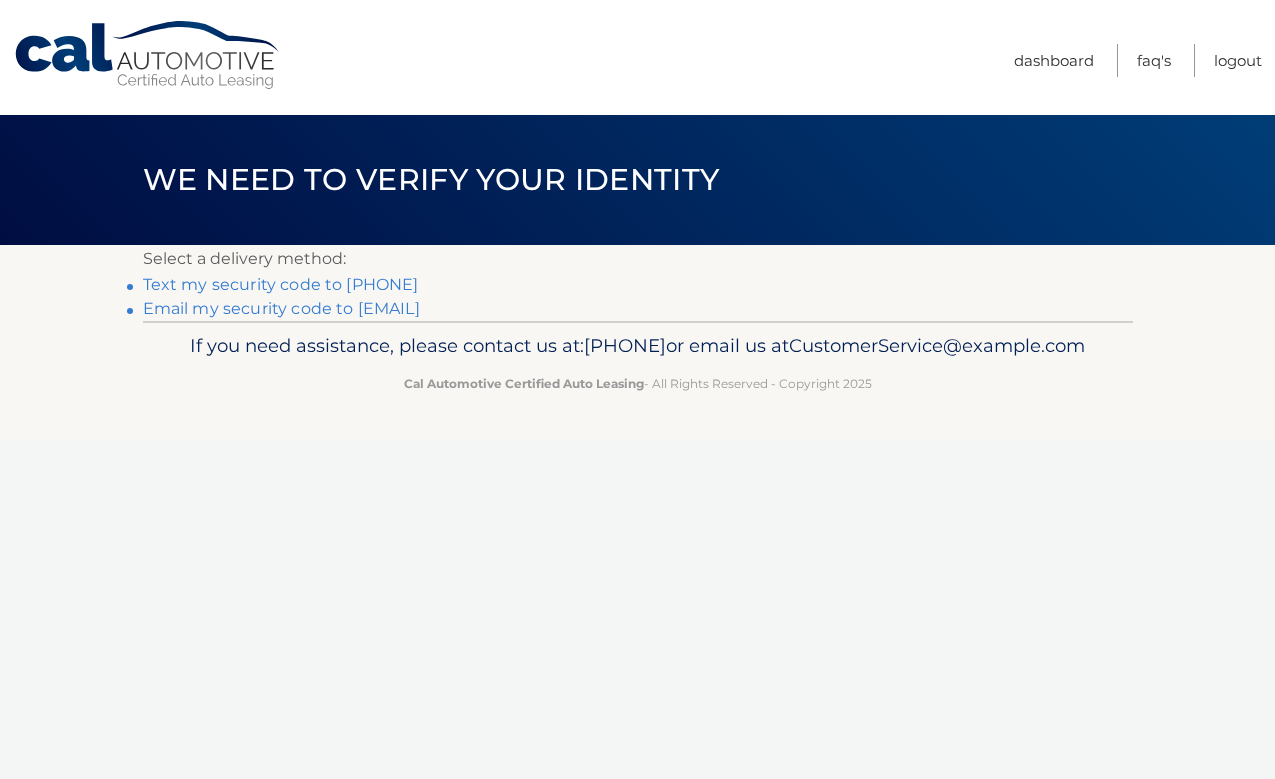 scroll, scrollTop: 0, scrollLeft: 0, axis: both 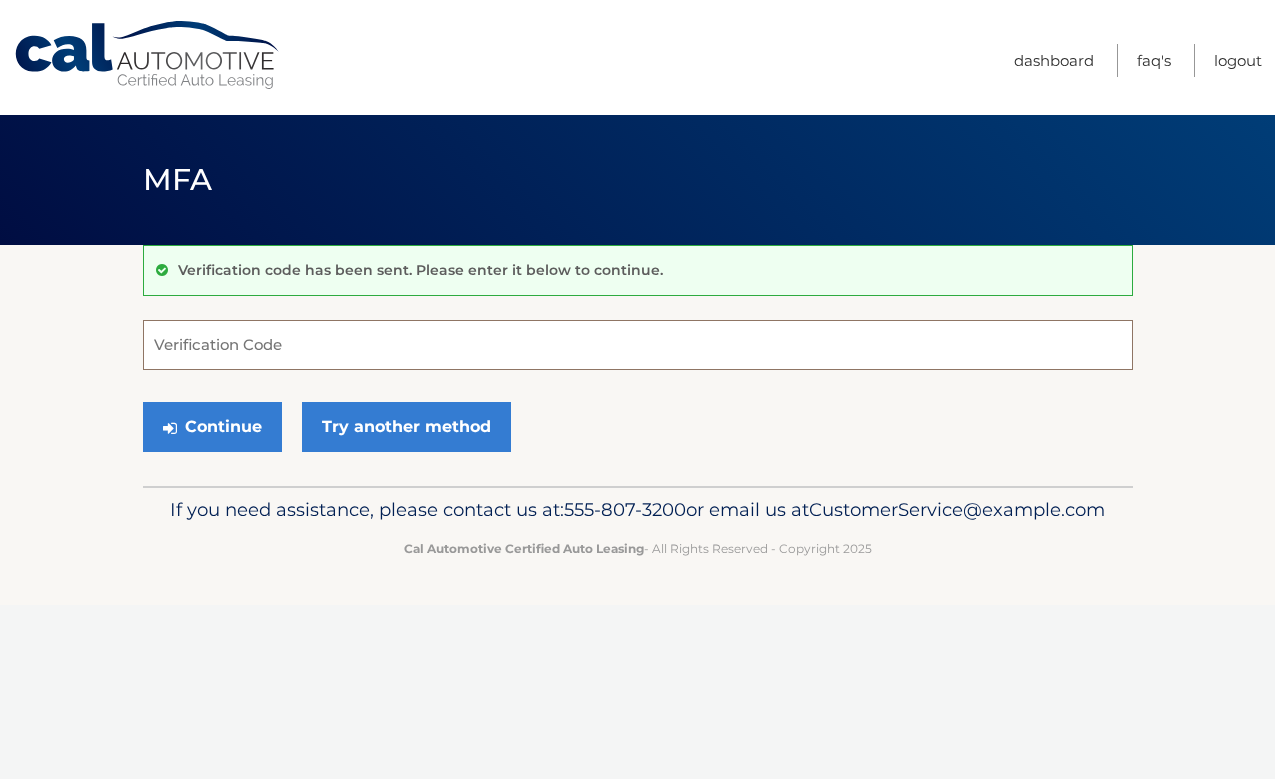 click on "Verification Code" at bounding box center [638, 345] 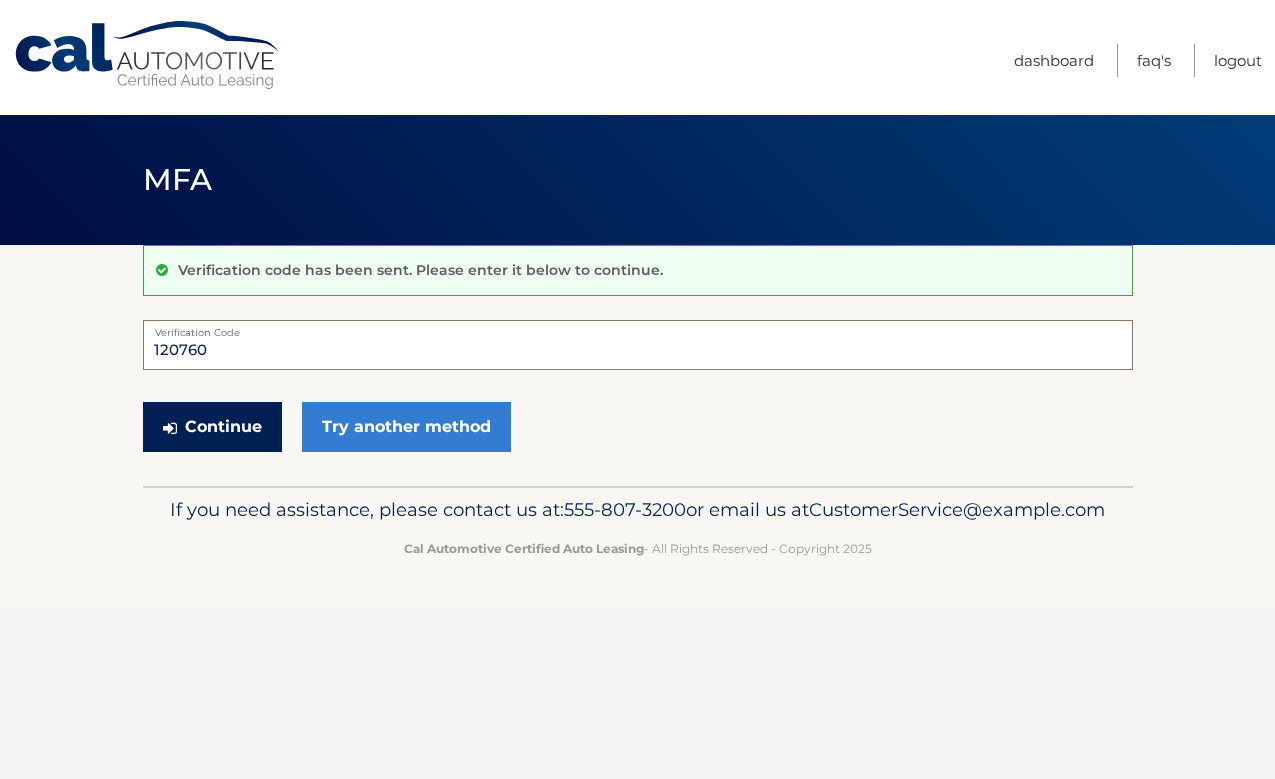 type on "120760" 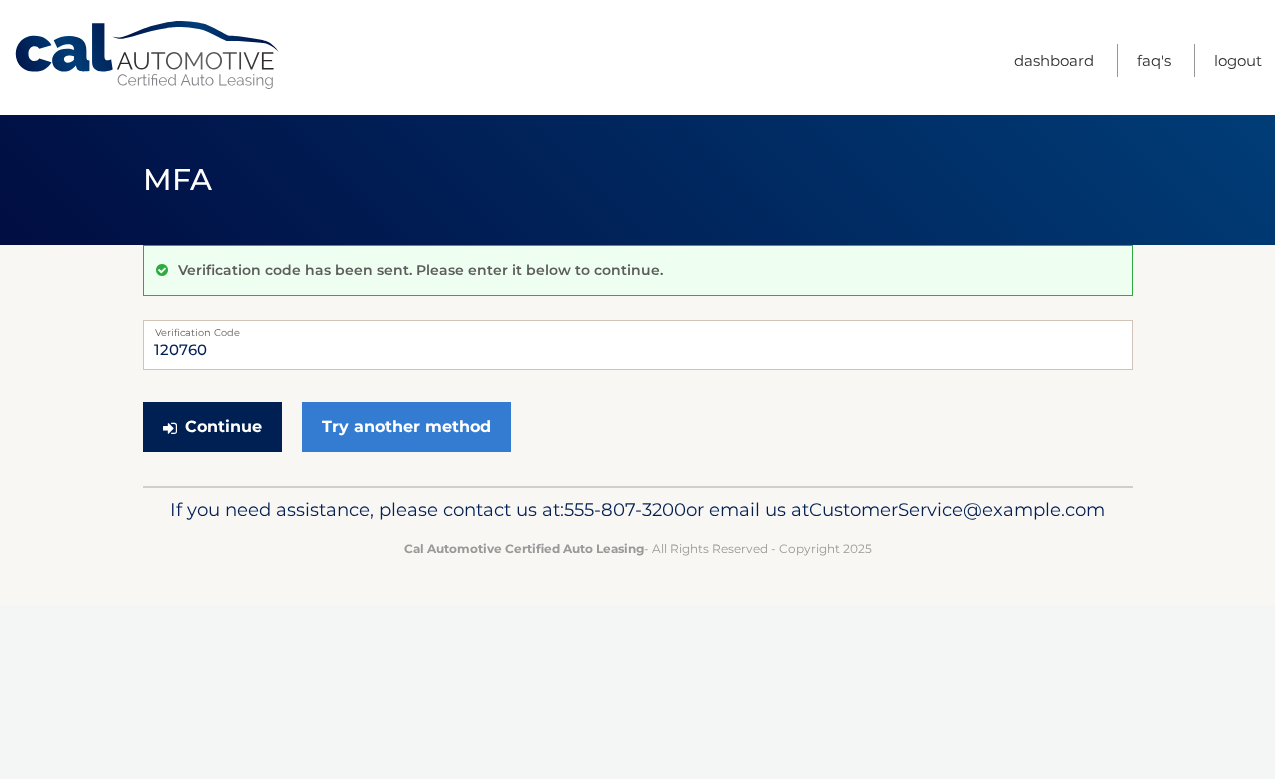click on "Continue" at bounding box center (212, 427) 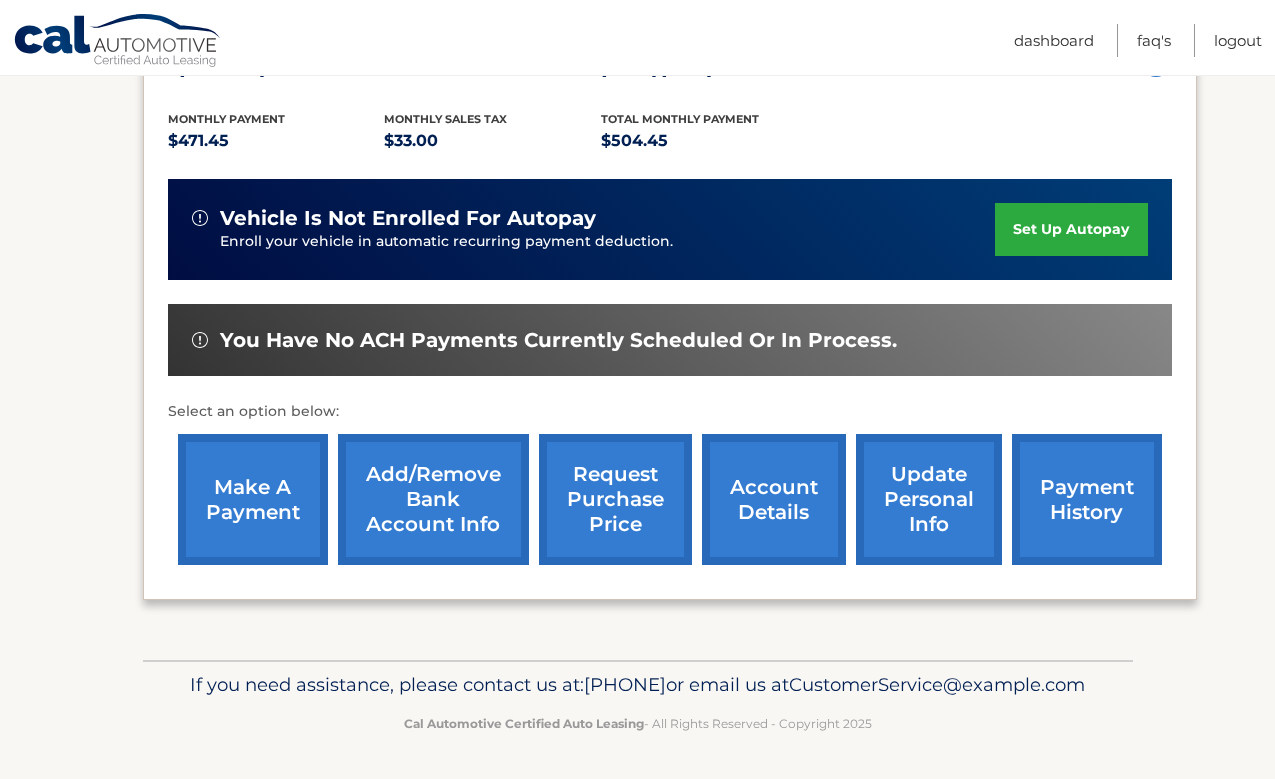 scroll, scrollTop: 432, scrollLeft: 0, axis: vertical 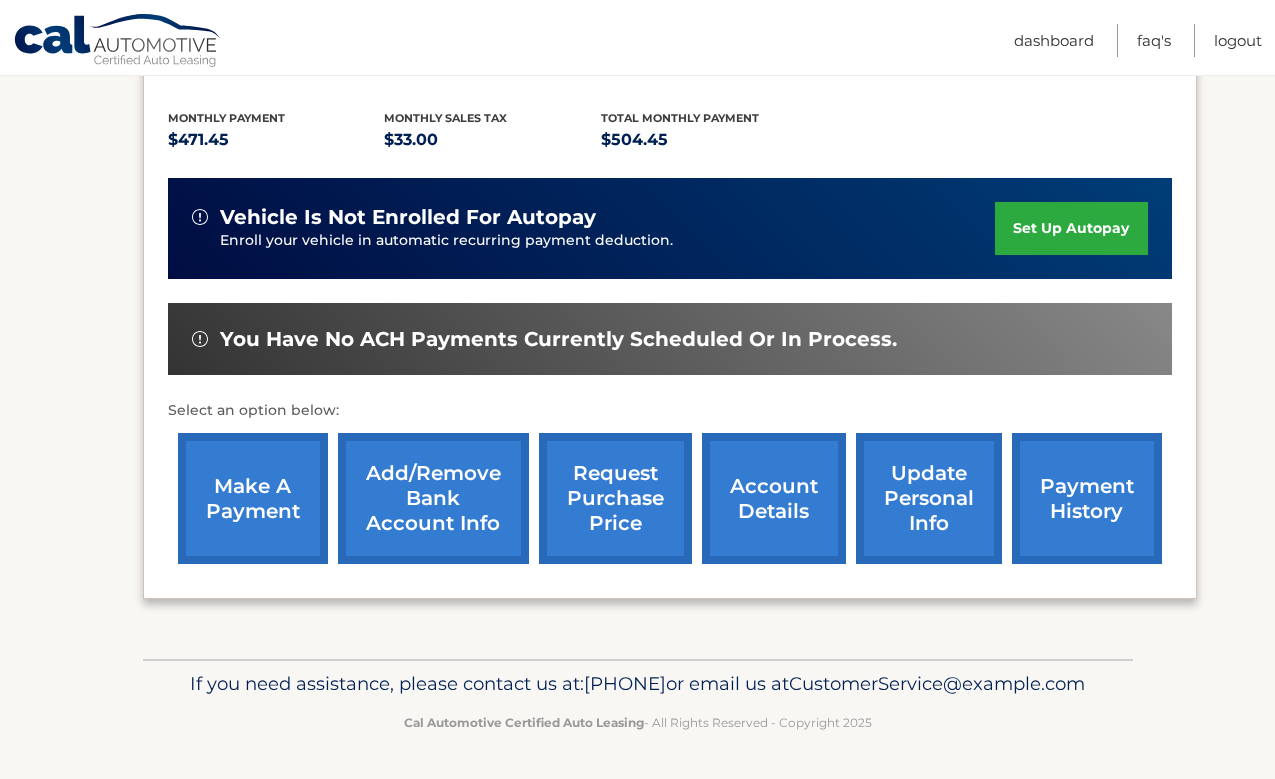click on "make a payment" at bounding box center (253, 498) 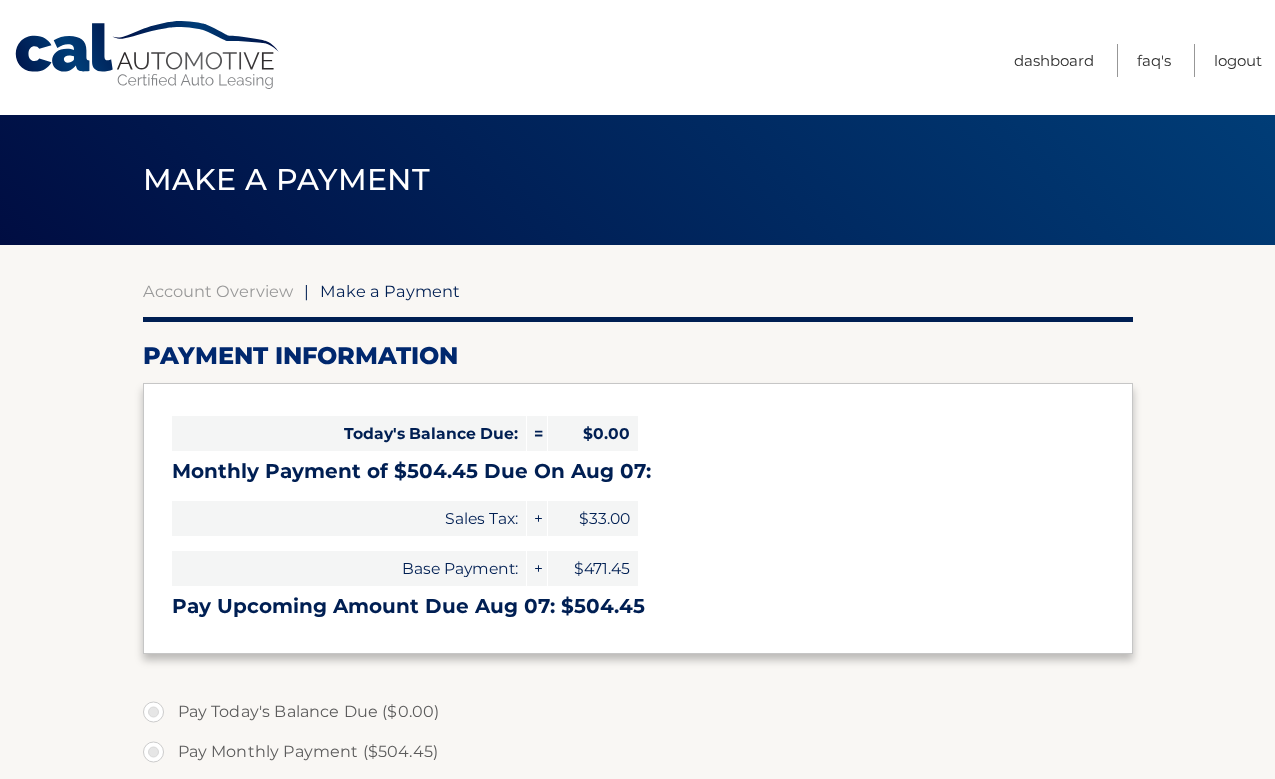 select on "[UUID]" 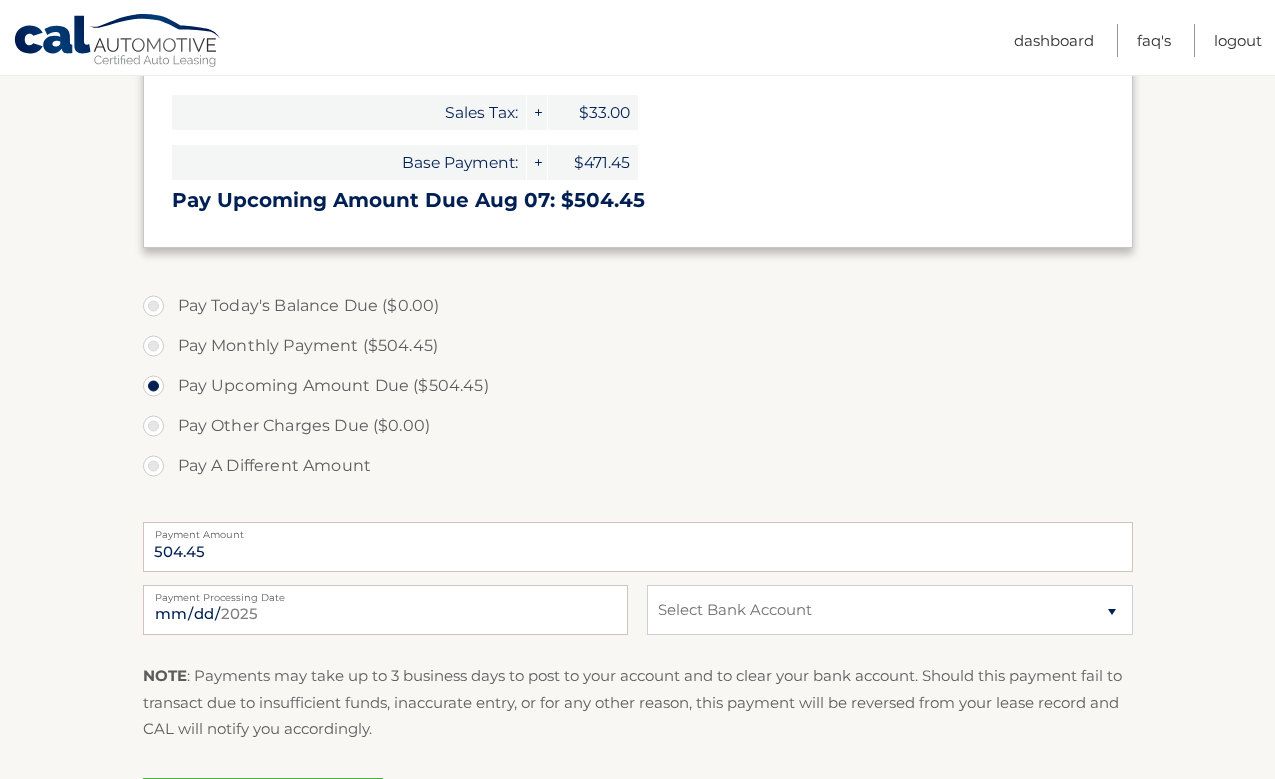 scroll, scrollTop: 407, scrollLeft: 0, axis: vertical 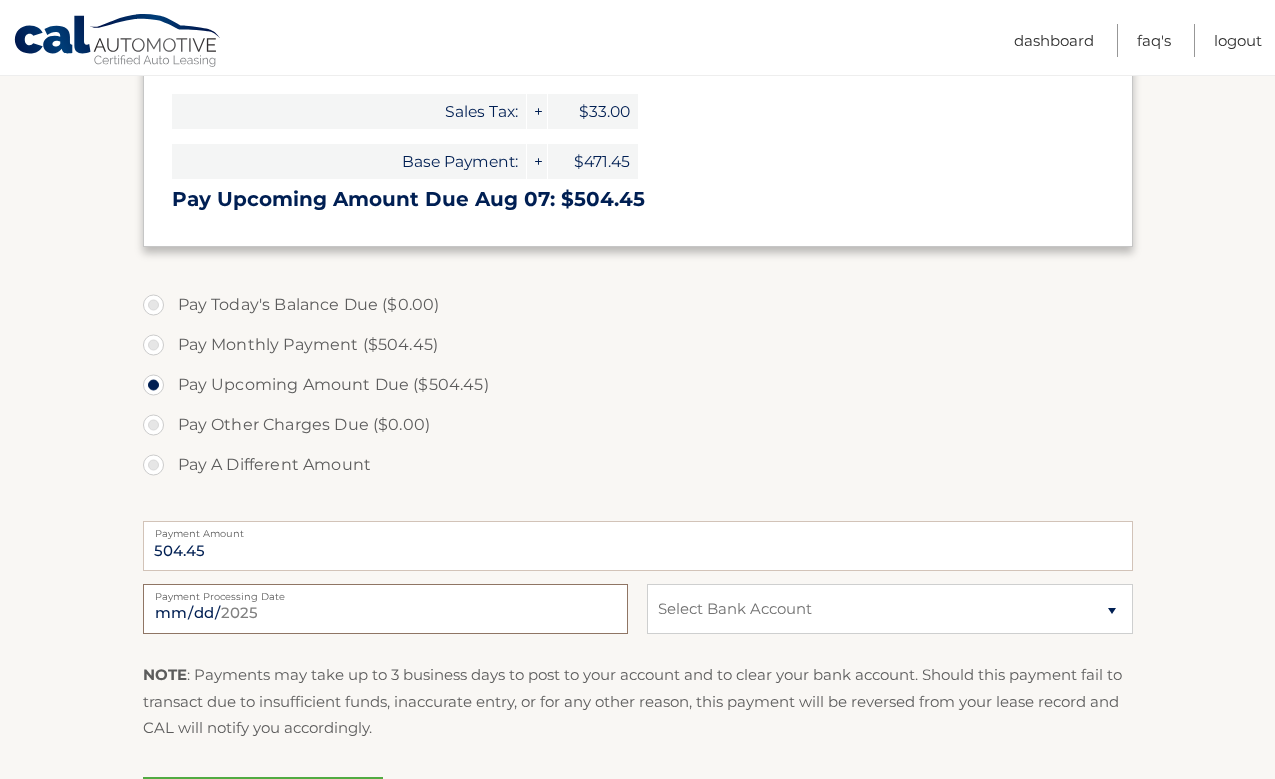 click on "[DATE]" at bounding box center (385, 609) 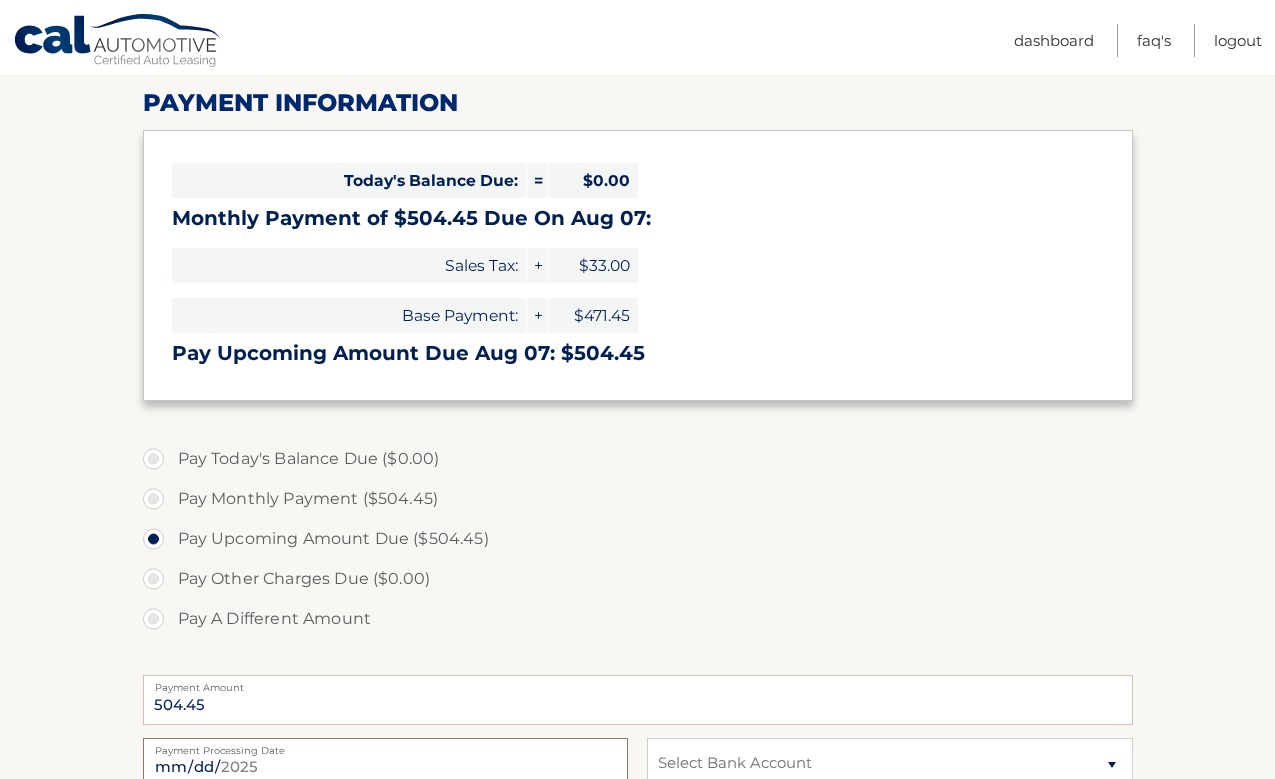 scroll, scrollTop: 251, scrollLeft: 0, axis: vertical 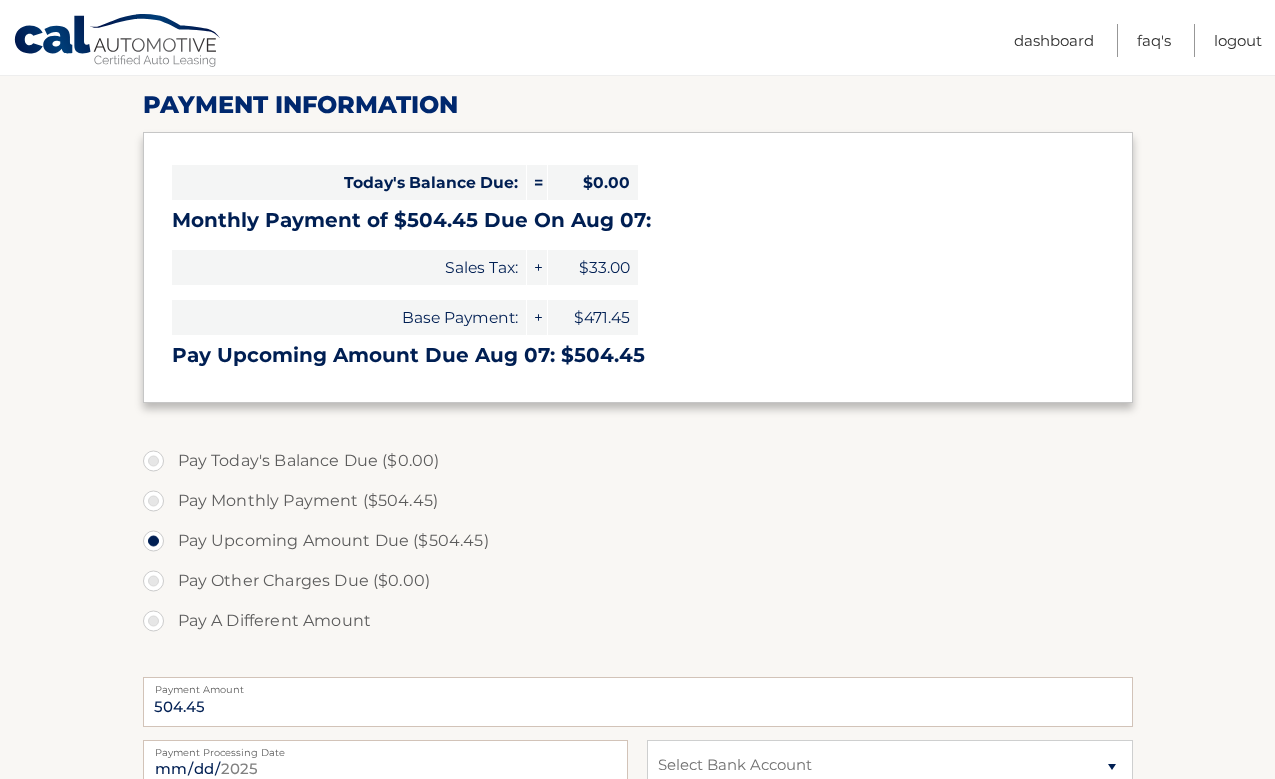 click on "Pay A Different Amount" at bounding box center [638, 621] 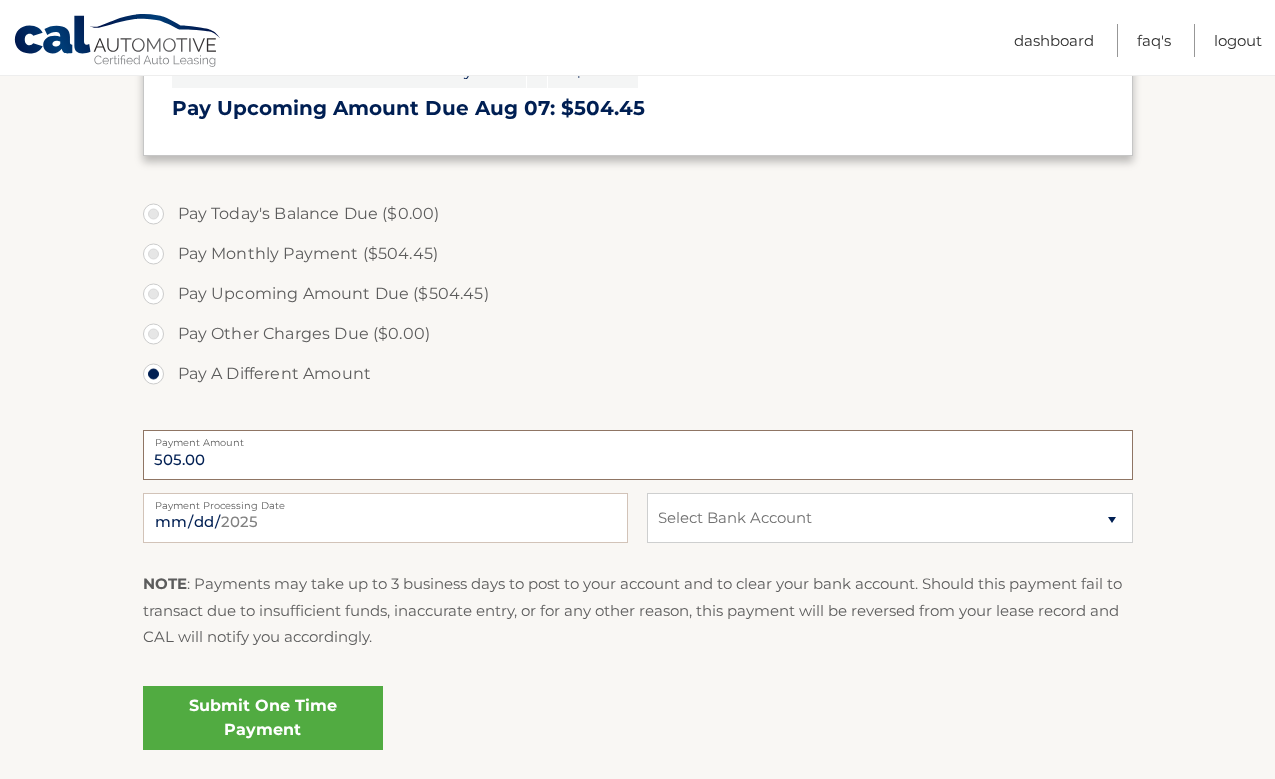 scroll, scrollTop: 499, scrollLeft: 0, axis: vertical 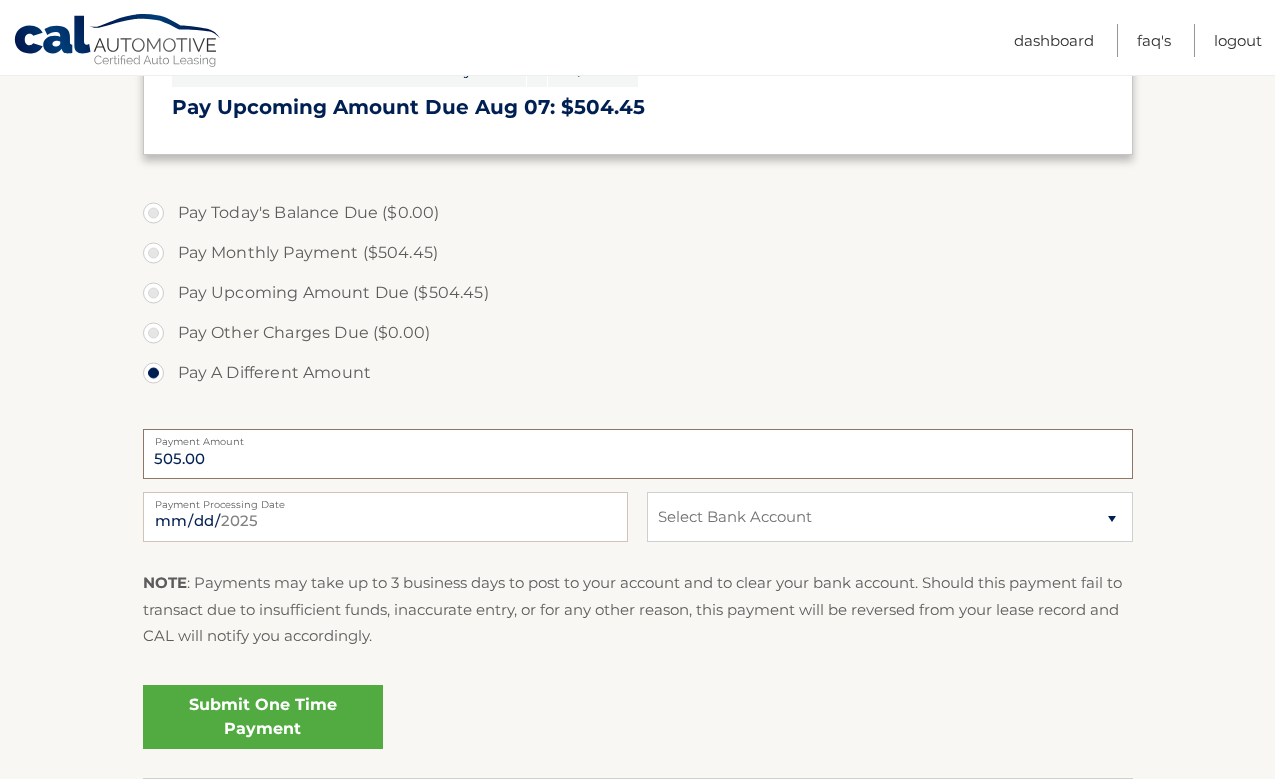type on "505.00" 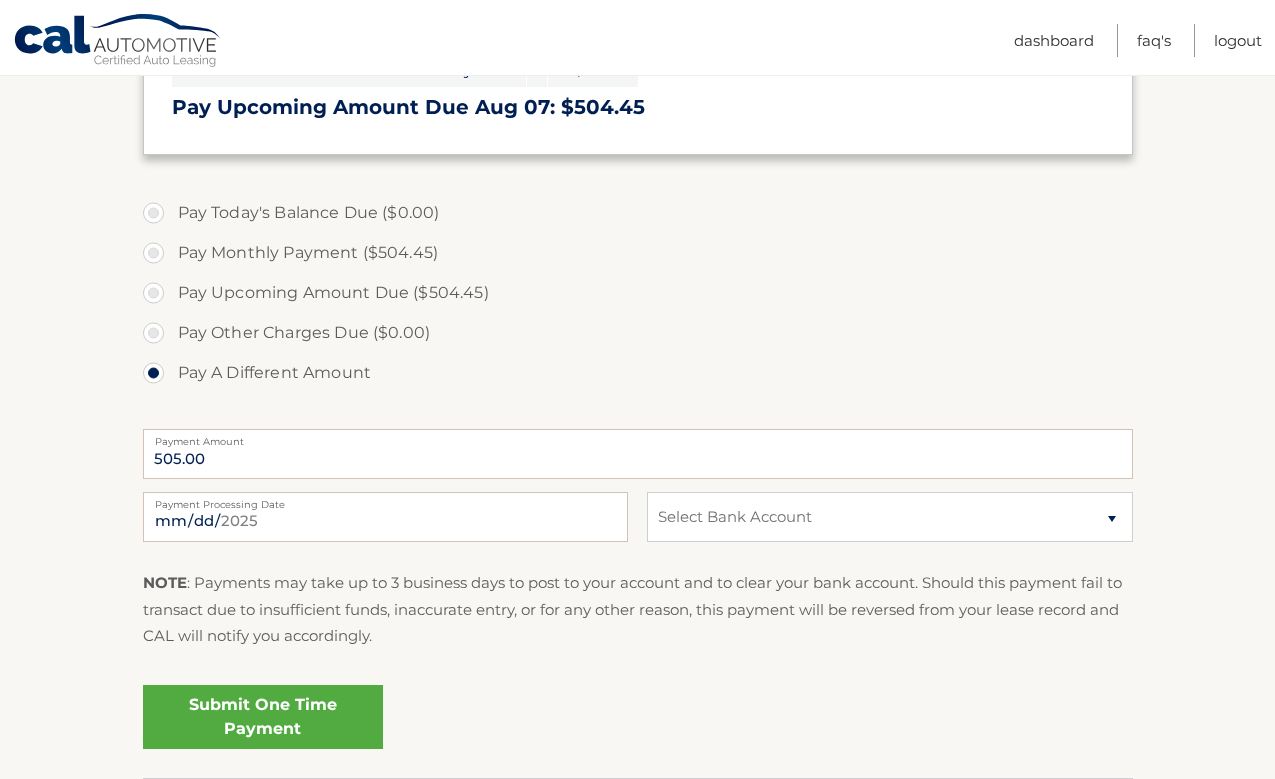 click on "Submit One Time Payment" at bounding box center [263, 717] 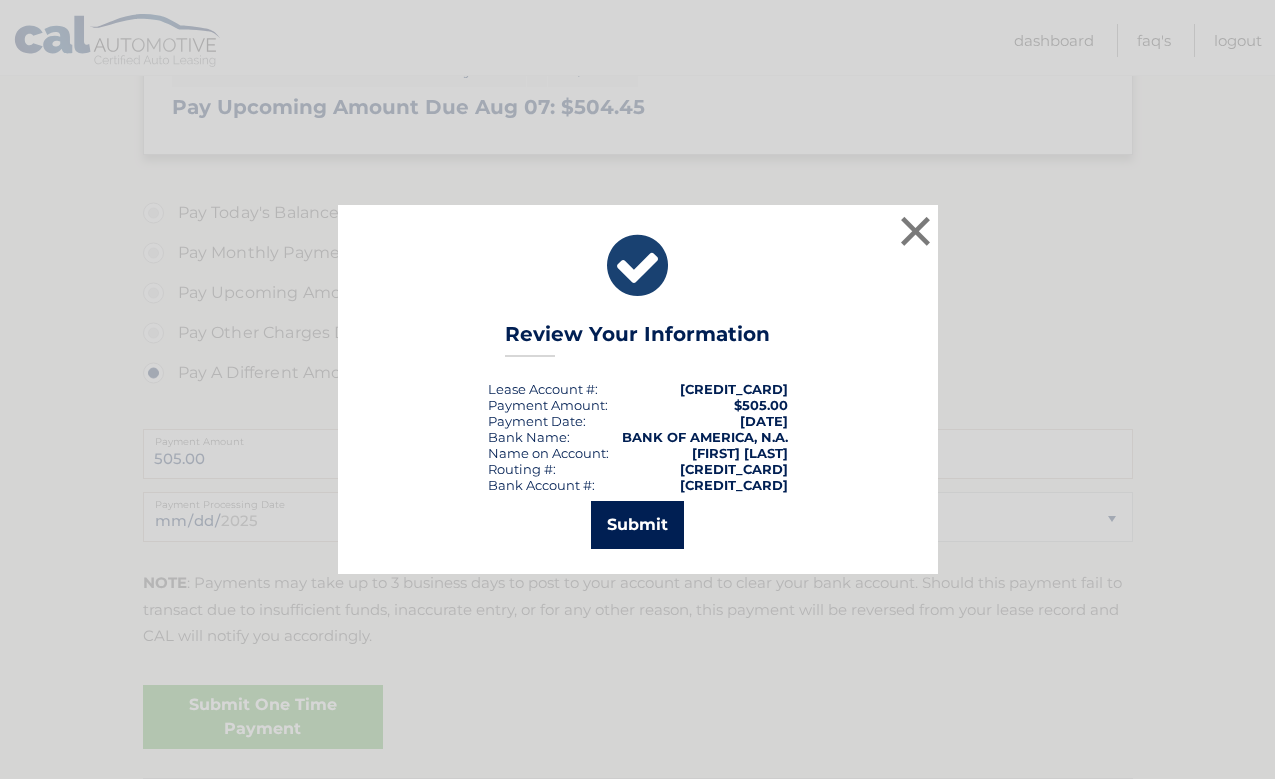 click on "Submit" at bounding box center (637, 525) 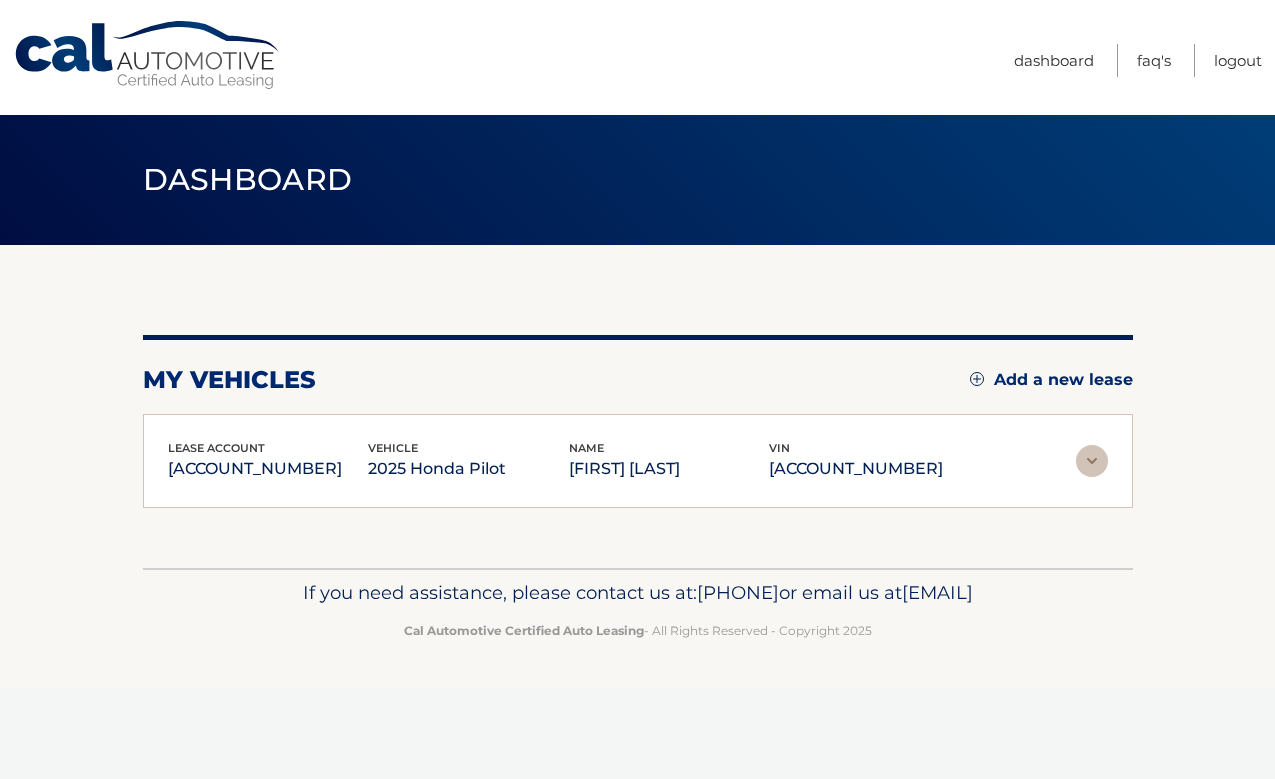 scroll, scrollTop: 0, scrollLeft: 0, axis: both 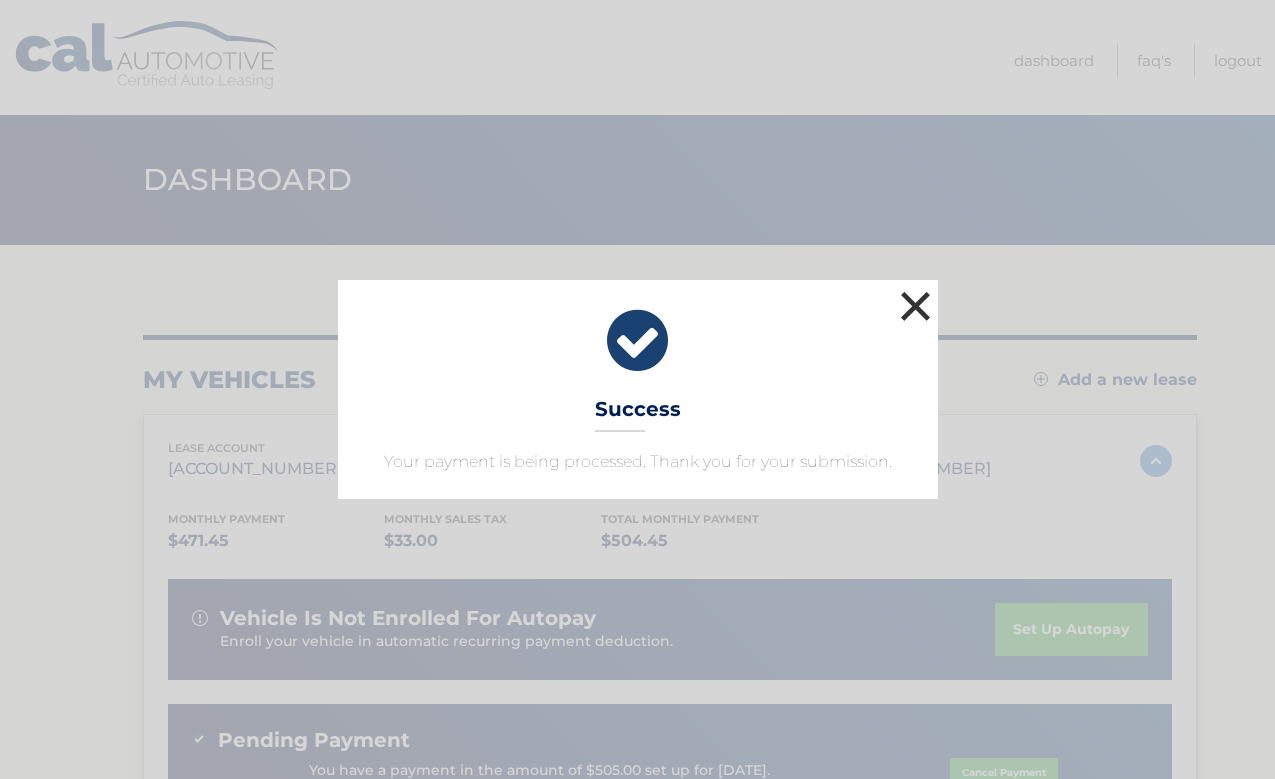 click on "×" at bounding box center (916, 306) 